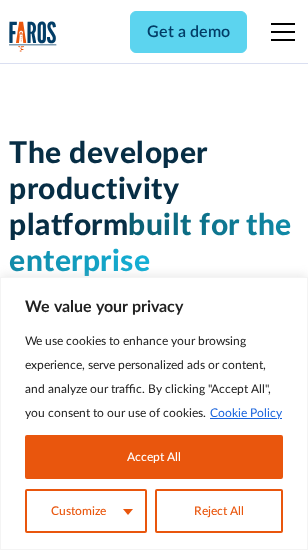scroll, scrollTop: 0, scrollLeft: 0, axis: both 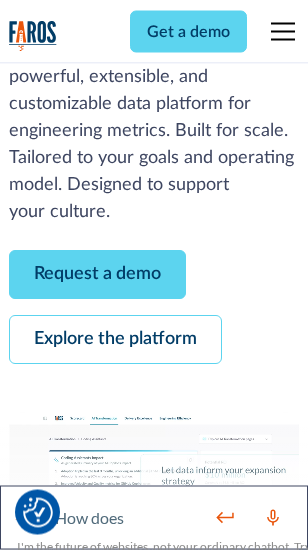 click on "Request a demo" at bounding box center (97, 275) 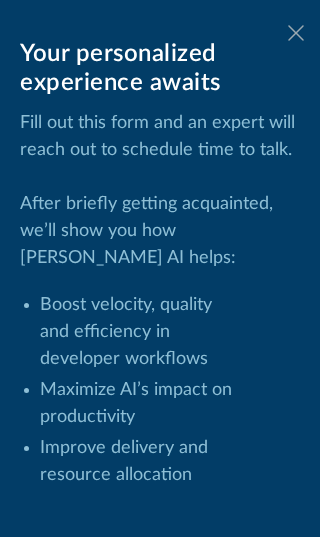 click 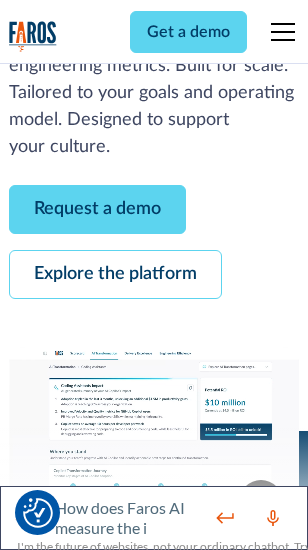 scroll, scrollTop: 366, scrollLeft: 0, axis: vertical 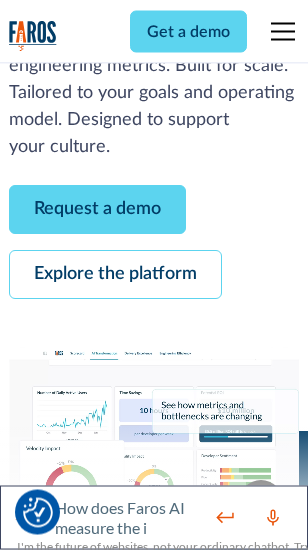click on "Explore the platform" at bounding box center [115, 275] 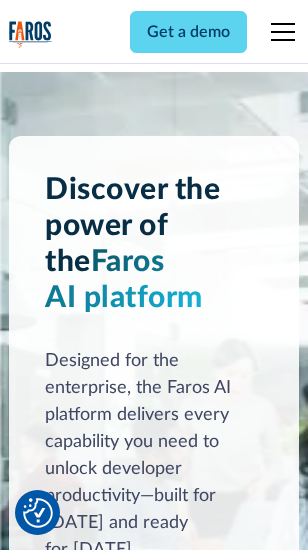 scroll, scrollTop: 15242, scrollLeft: 0, axis: vertical 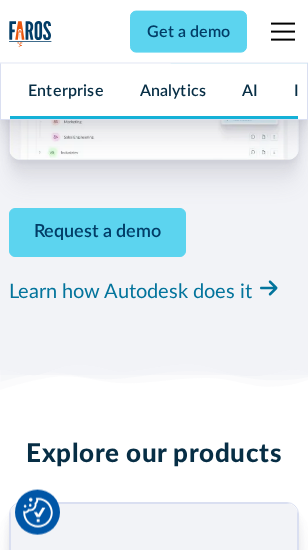 click on "Pricing" at bounding box center [33, 2512] 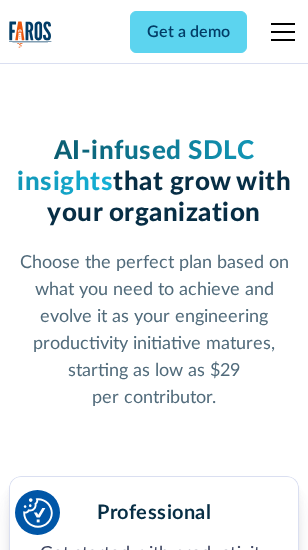 scroll, scrollTop: 3147, scrollLeft: 0, axis: vertical 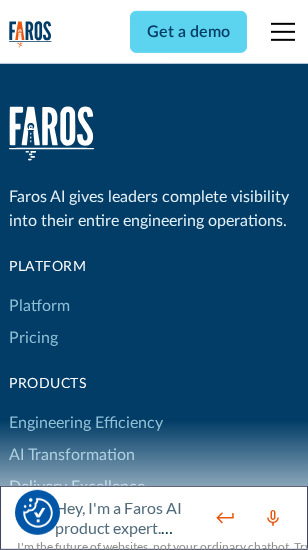 click on "Platform" at bounding box center (39, 306) 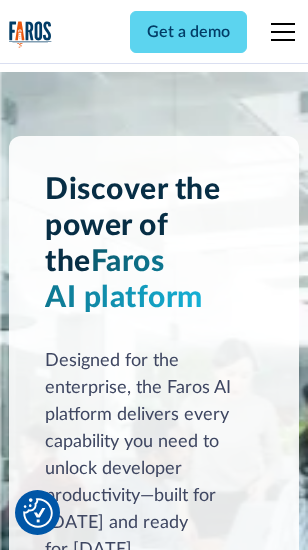 scroll, scrollTop: 15884, scrollLeft: 0, axis: vertical 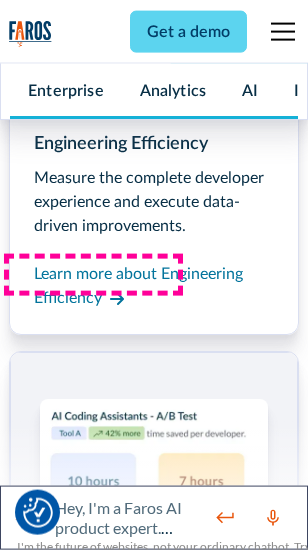 click on "Coding Assistant Impact" at bounding box center [94, 2481] 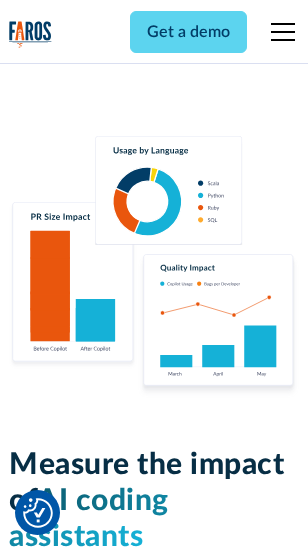 scroll, scrollTop: 12710, scrollLeft: 0, axis: vertical 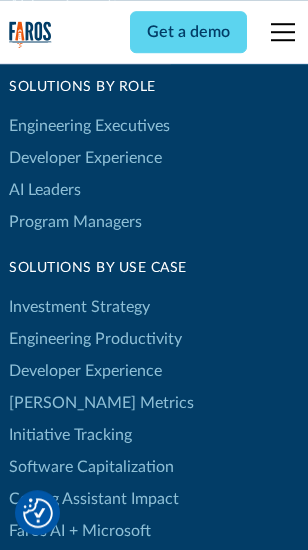 click on "[PERSON_NAME] Metrics" at bounding box center (101, 403) 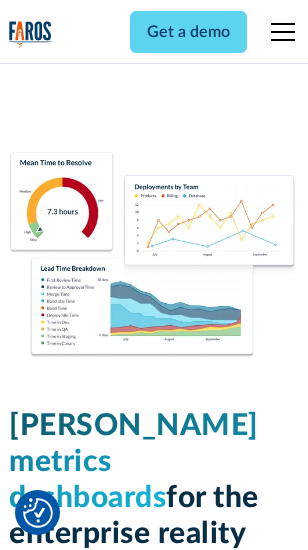 scroll, scrollTop: 9824, scrollLeft: 0, axis: vertical 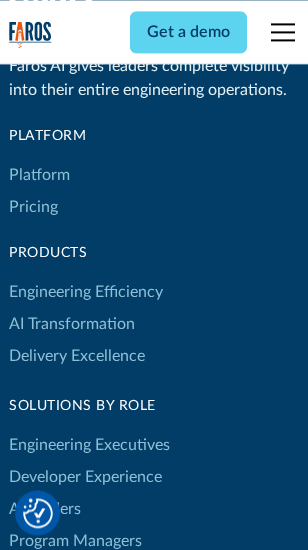 click on "Blog" at bounding box center [24, 939] 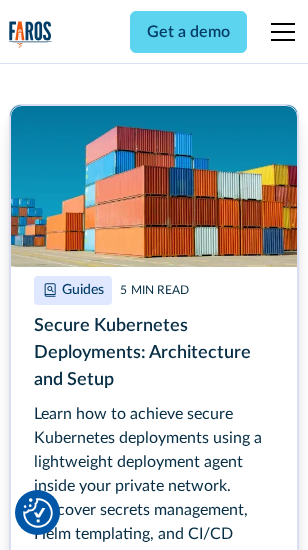 scroll, scrollTop: 8933, scrollLeft: 0, axis: vertical 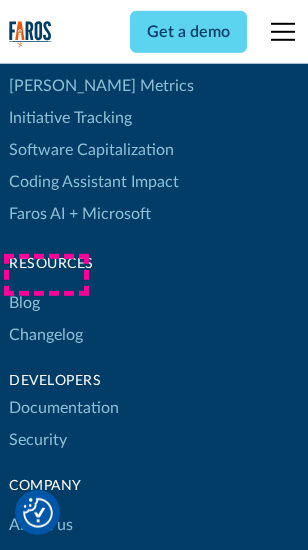 click on "Changelog" at bounding box center [46, 335] 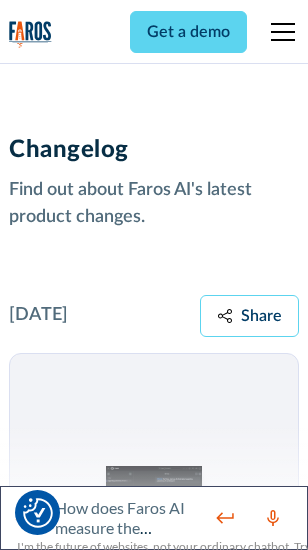 scroll, scrollTop: 24124, scrollLeft: 0, axis: vertical 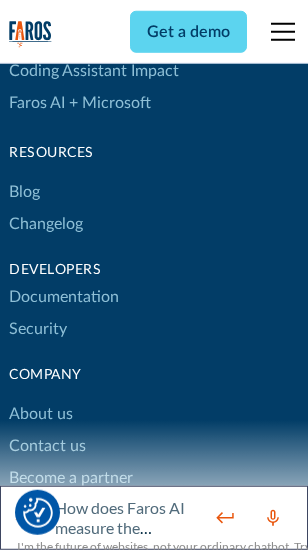 click on "About us" at bounding box center (41, 414) 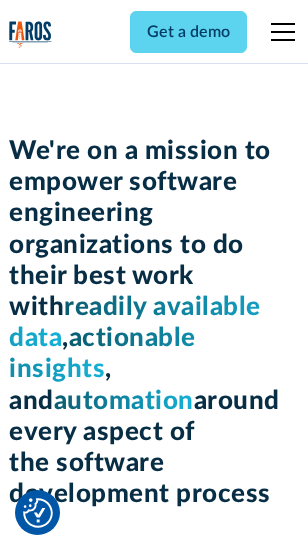 scroll, scrollTop: 6924, scrollLeft: 0, axis: vertical 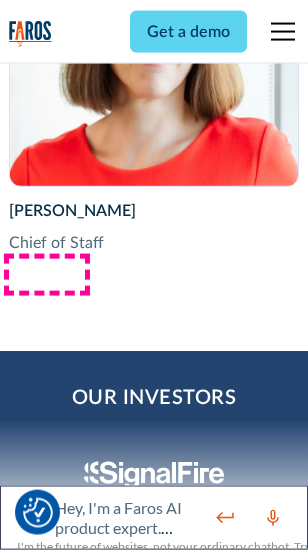 click on "Contact us" at bounding box center [47, 2782] 